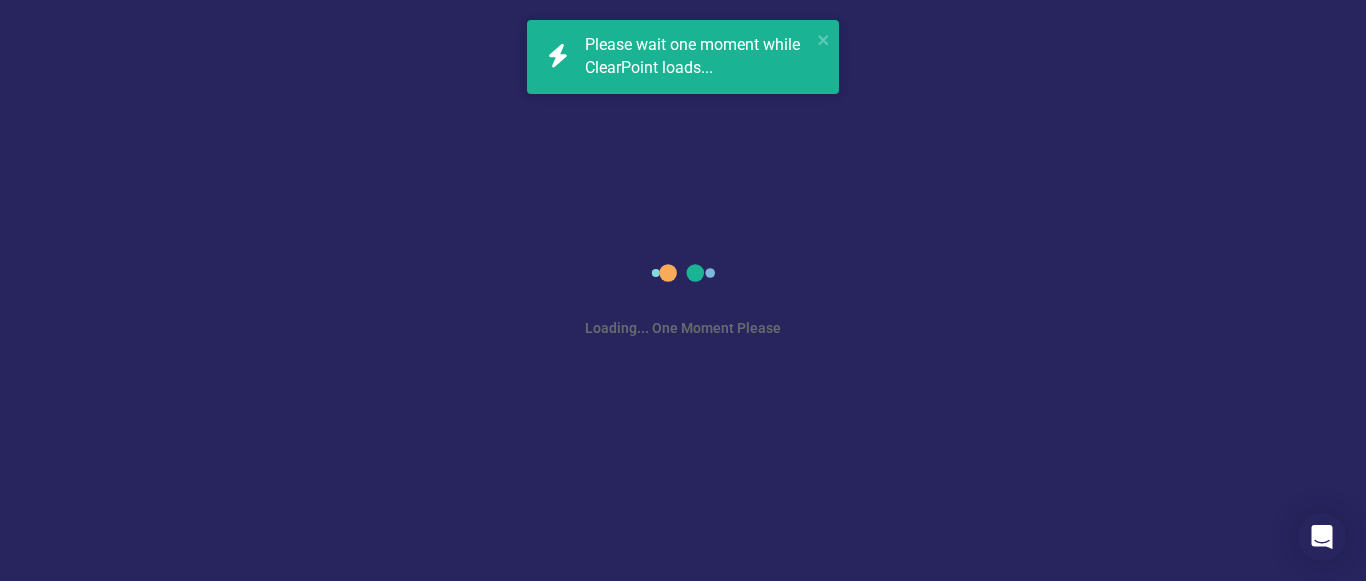 scroll, scrollTop: 0, scrollLeft: 0, axis: both 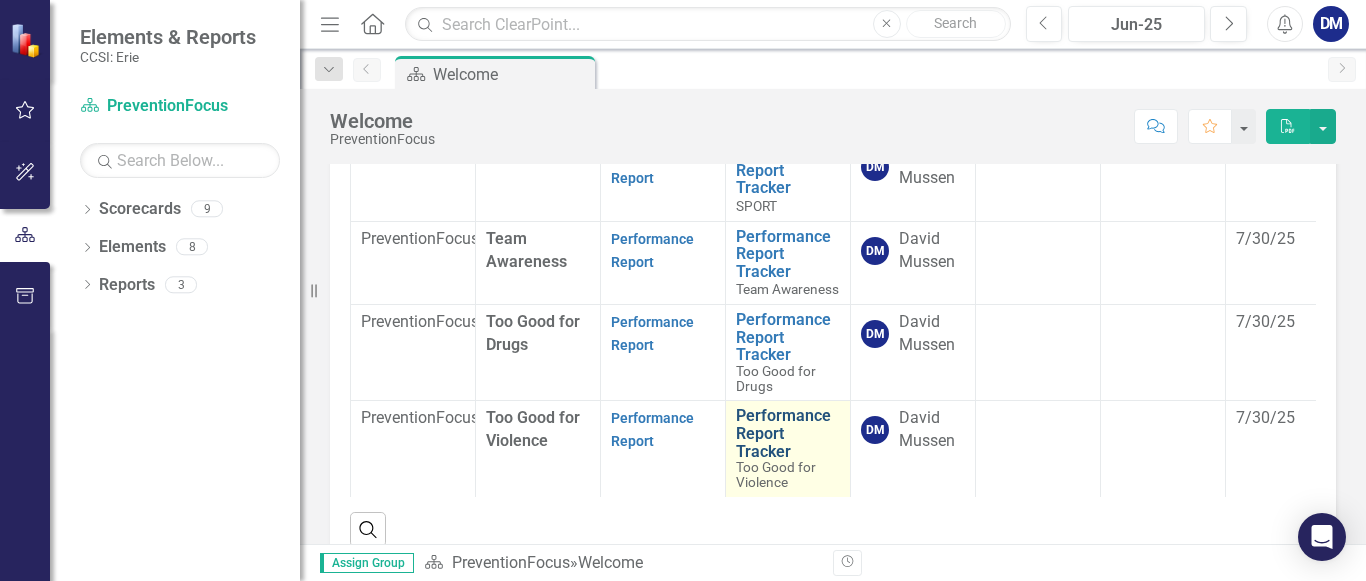 click on "Performance Report Tracker" at bounding box center (788, 433) 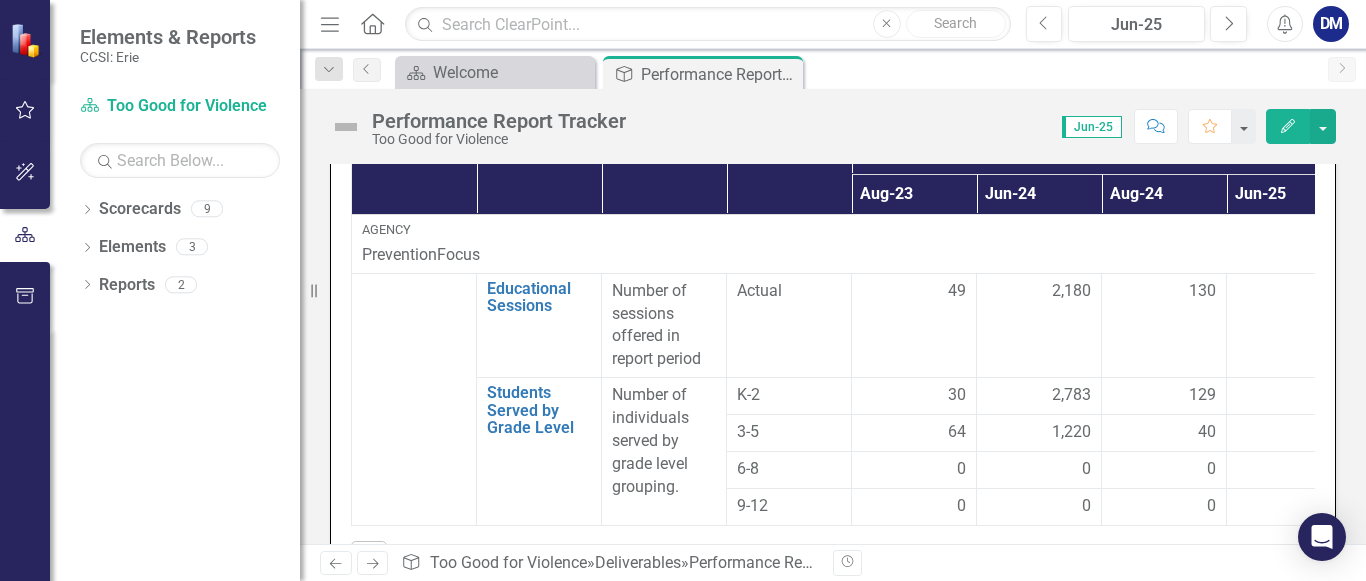 scroll, scrollTop: 574, scrollLeft: 0, axis: vertical 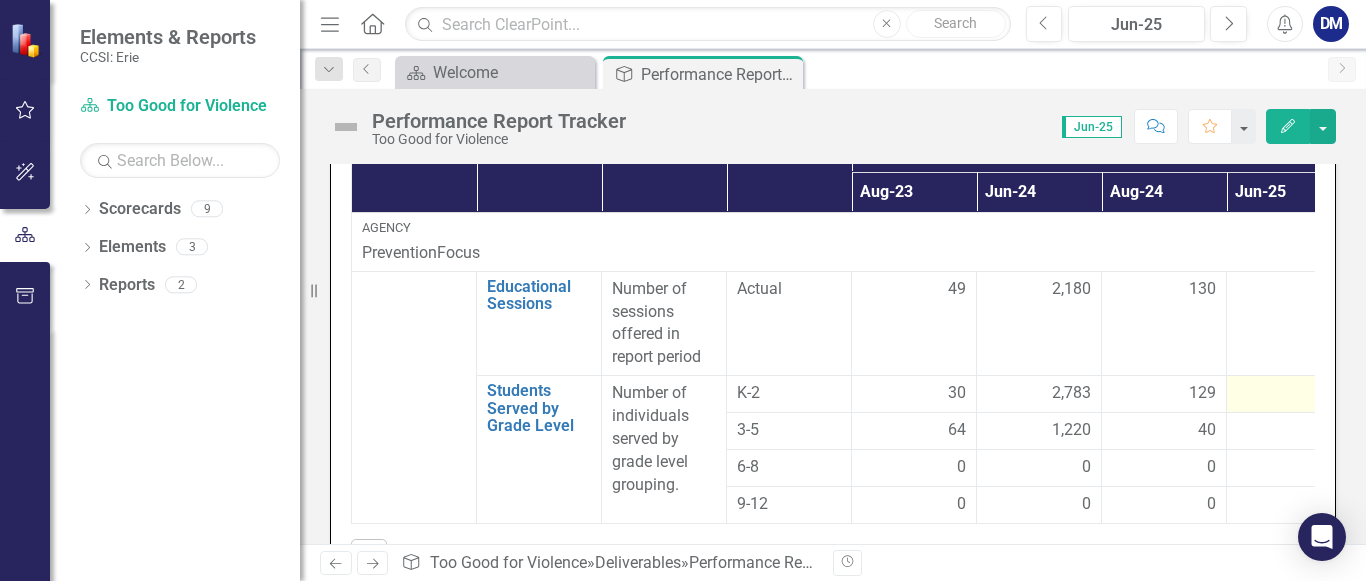 click at bounding box center [914, 394] 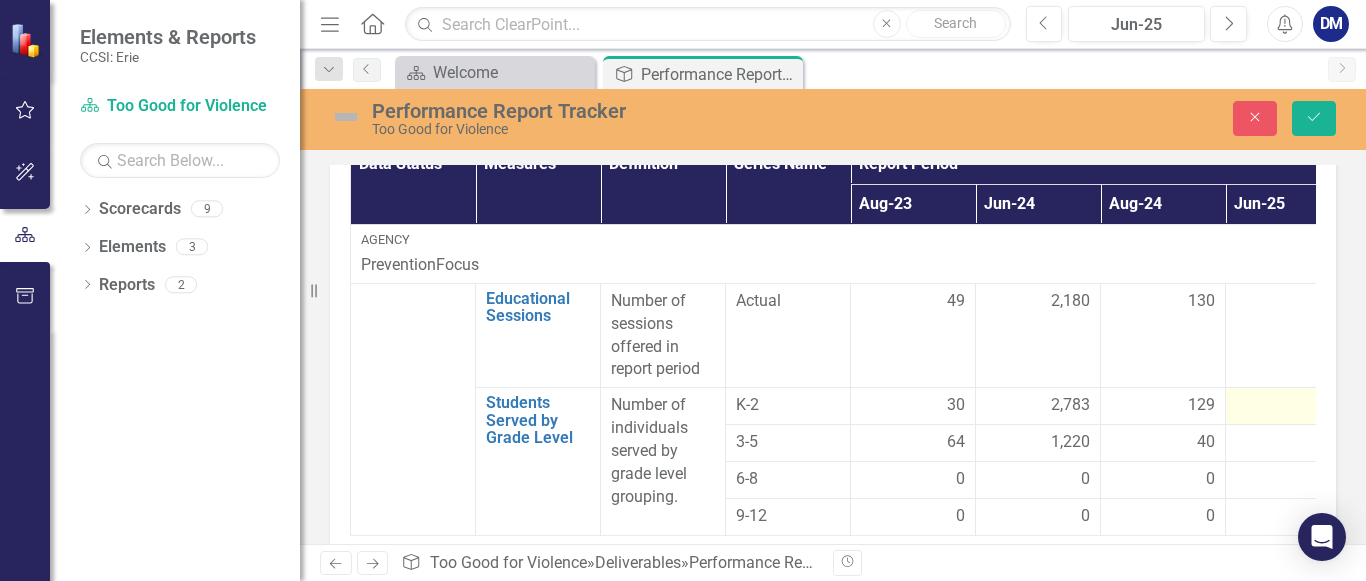 scroll, scrollTop: 585, scrollLeft: 0, axis: vertical 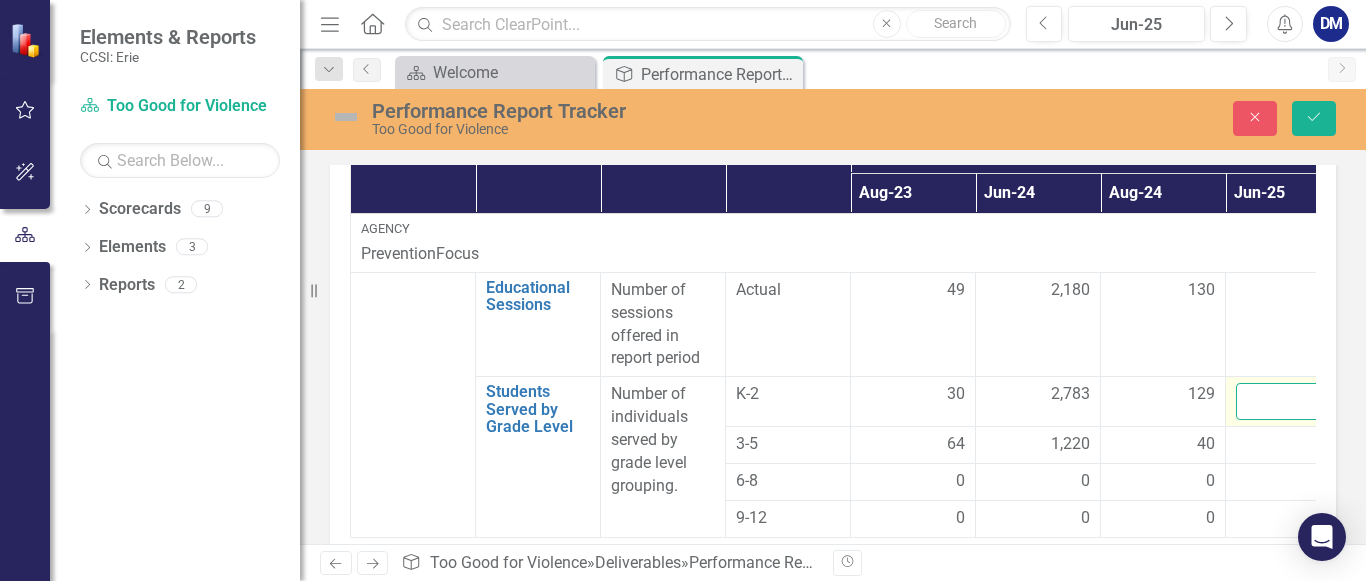 click at bounding box center [1288, 401] 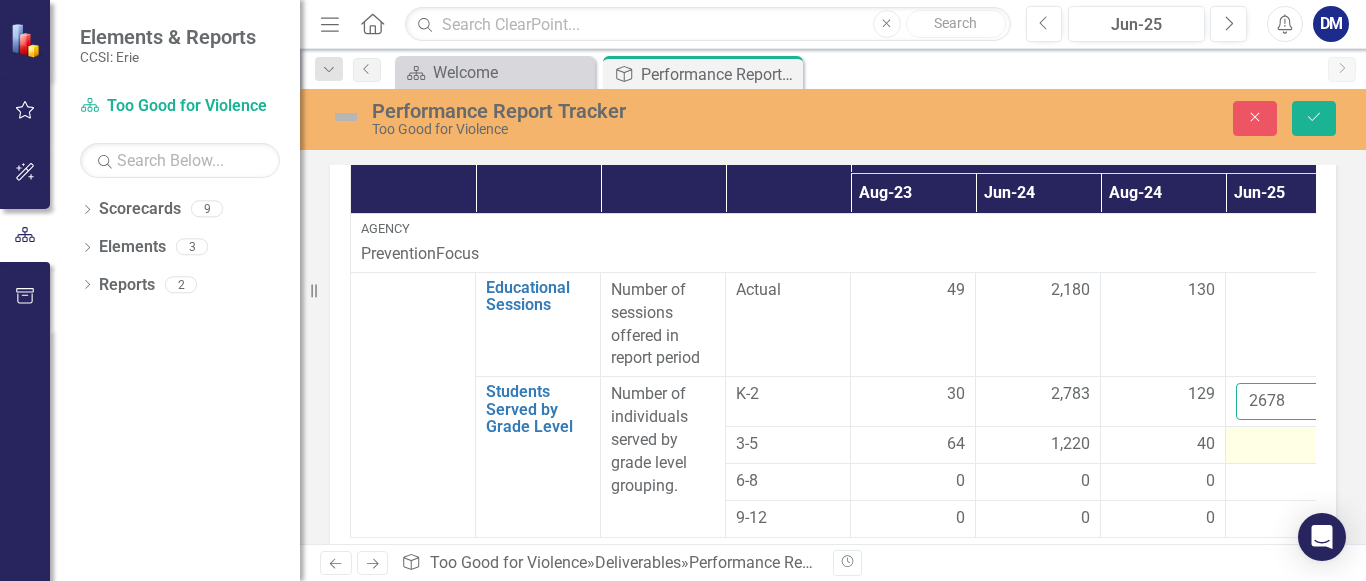type on "2678" 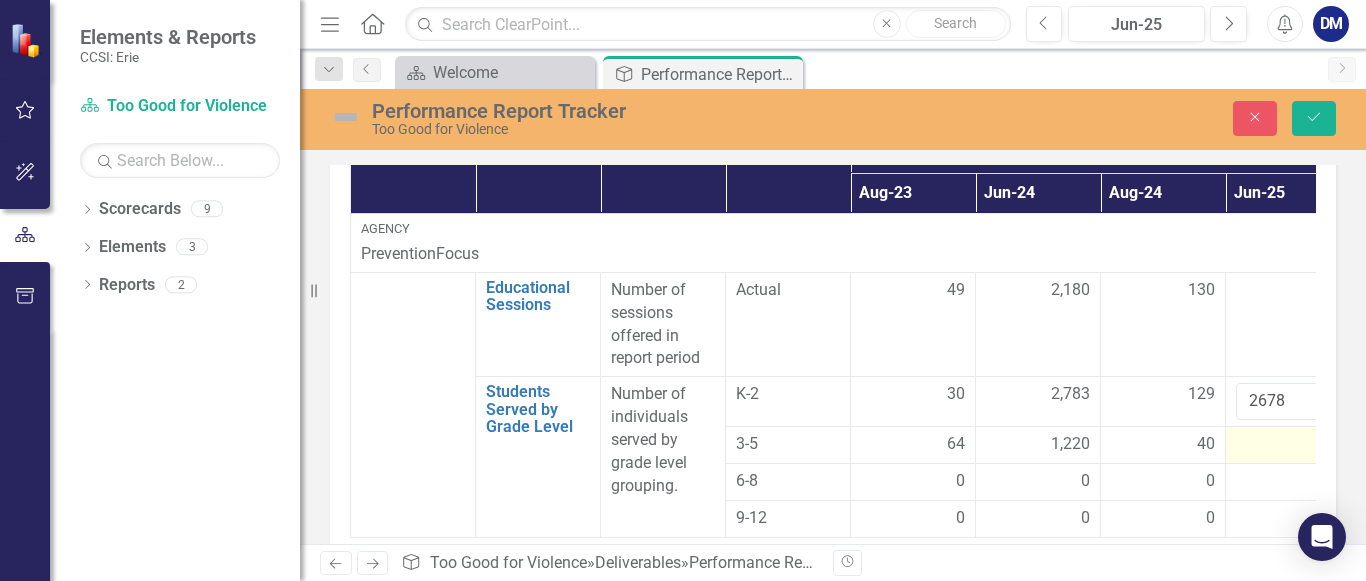 click at bounding box center (1288, 445) 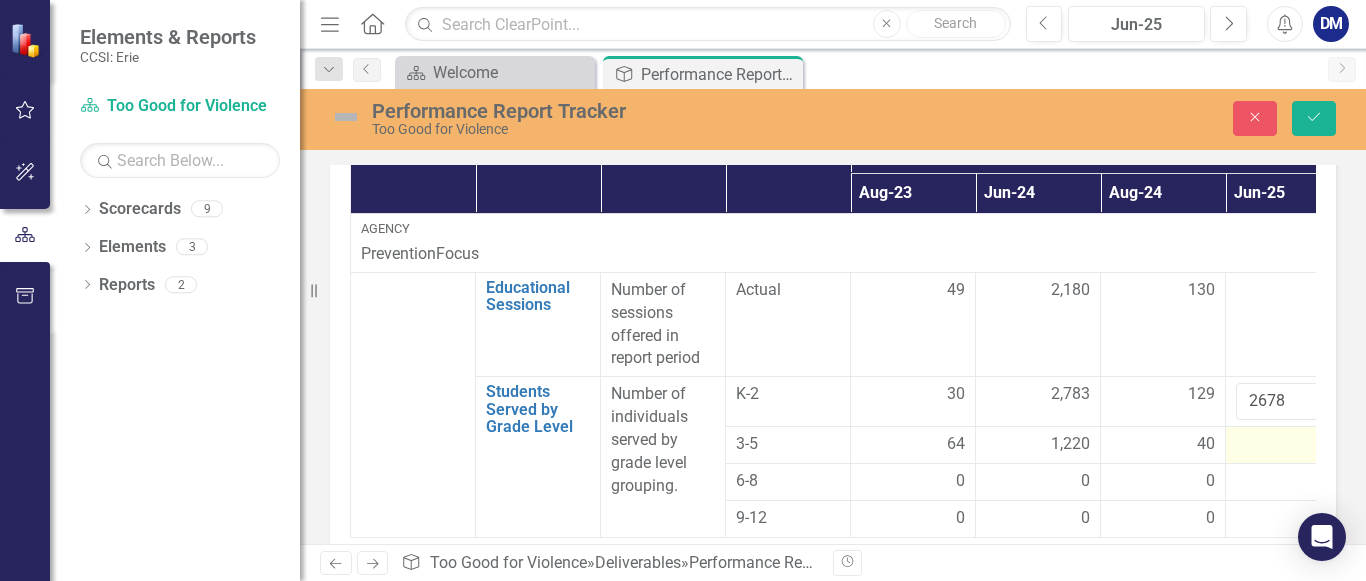 click at bounding box center (913, 445) 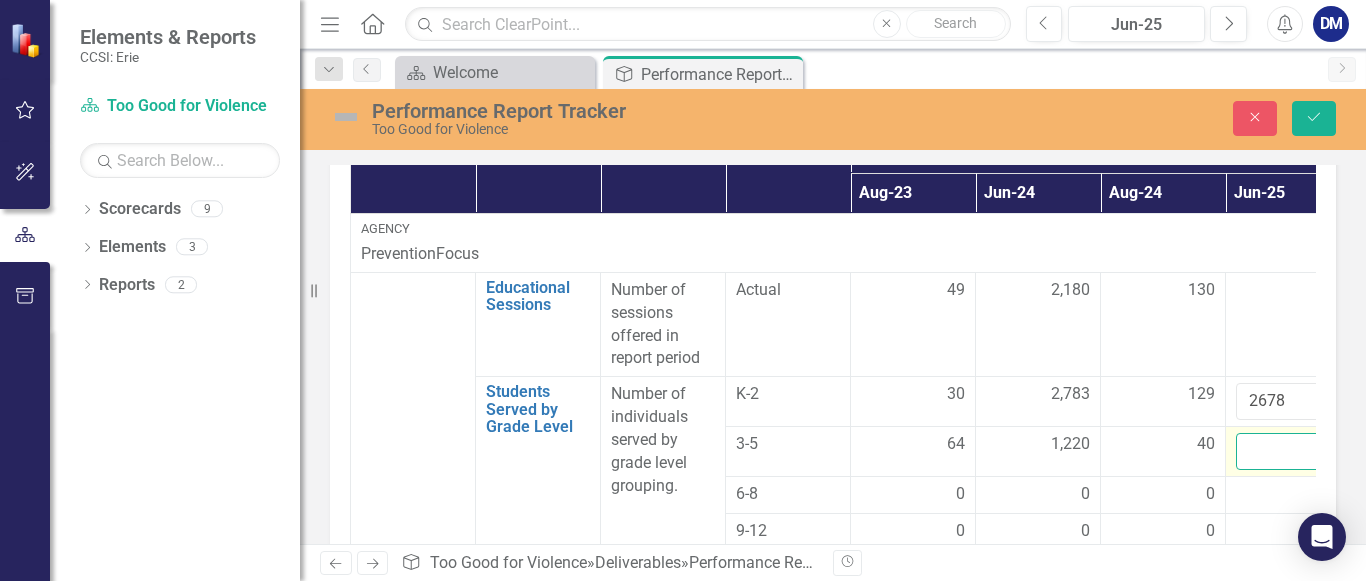 click at bounding box center [1288, 451] 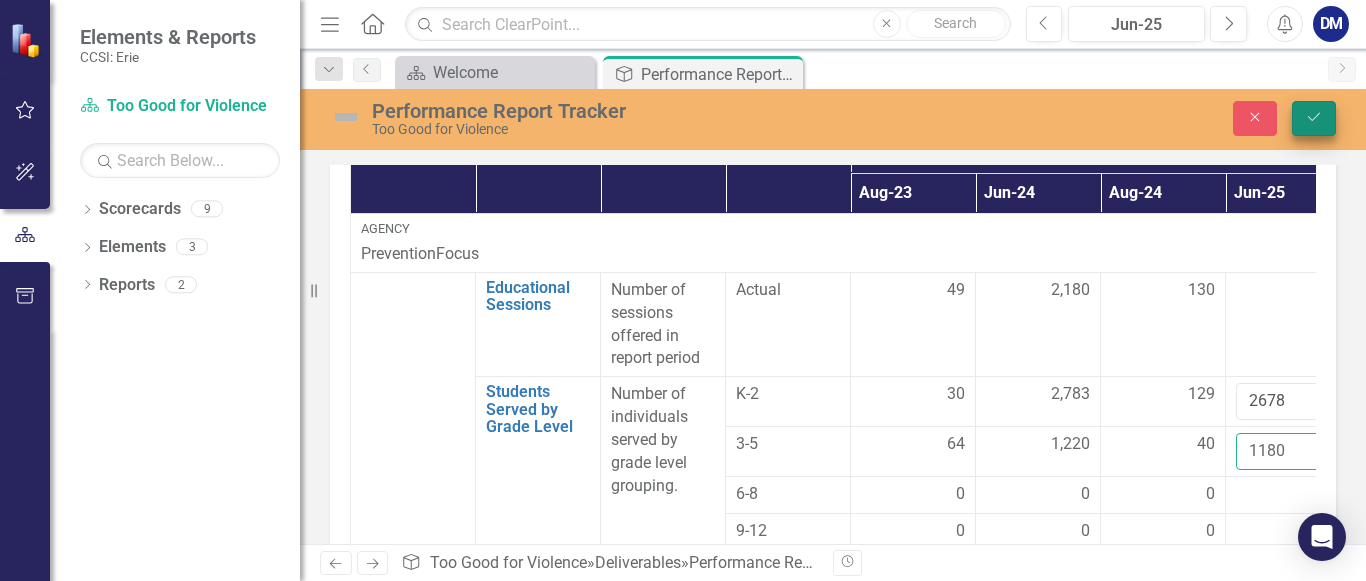 type on "1180" 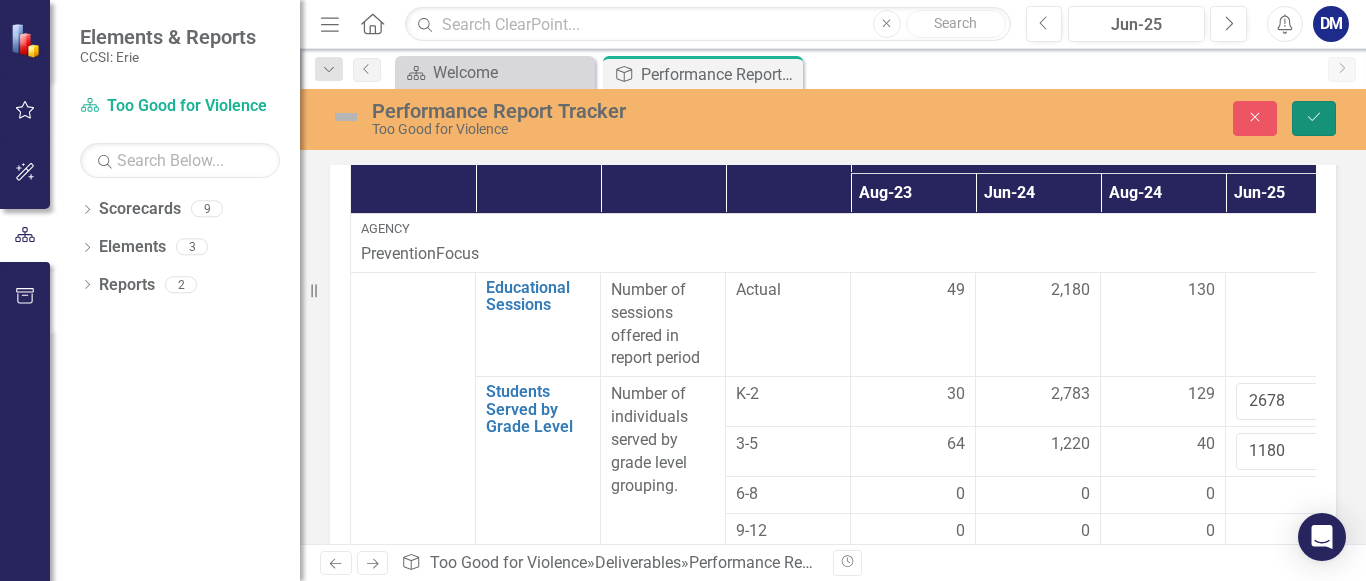 click on "Save" at bounding box center (1314, 118) 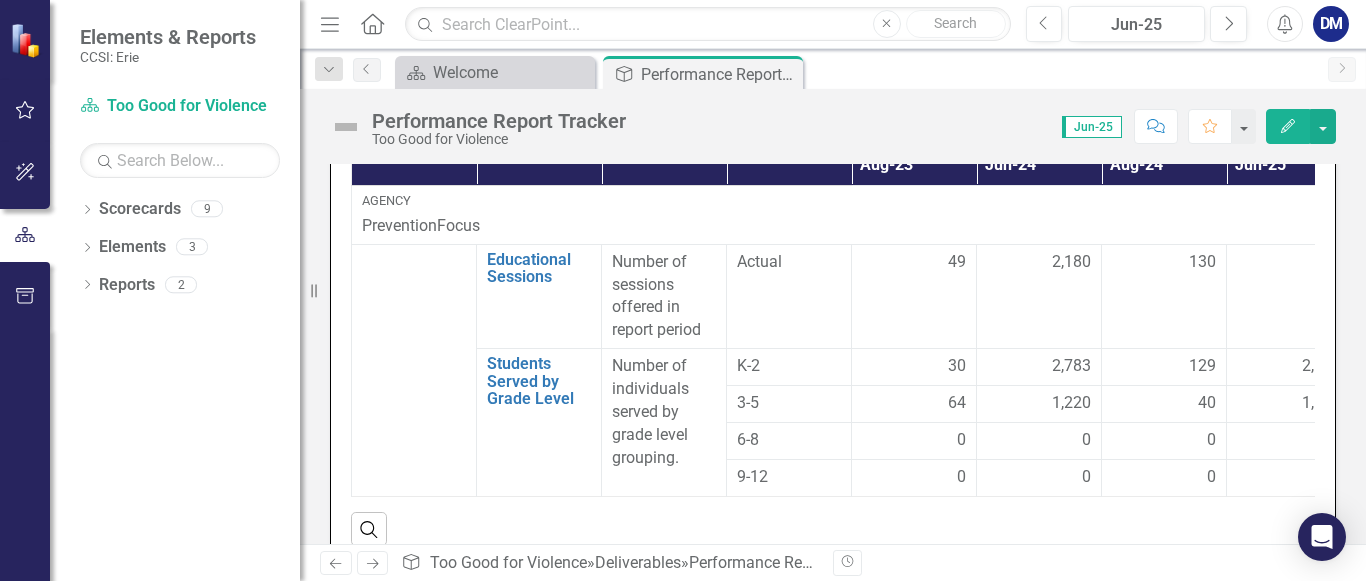 scroll, scrollTop: 604, scrollLeft: 0, axis: vertical 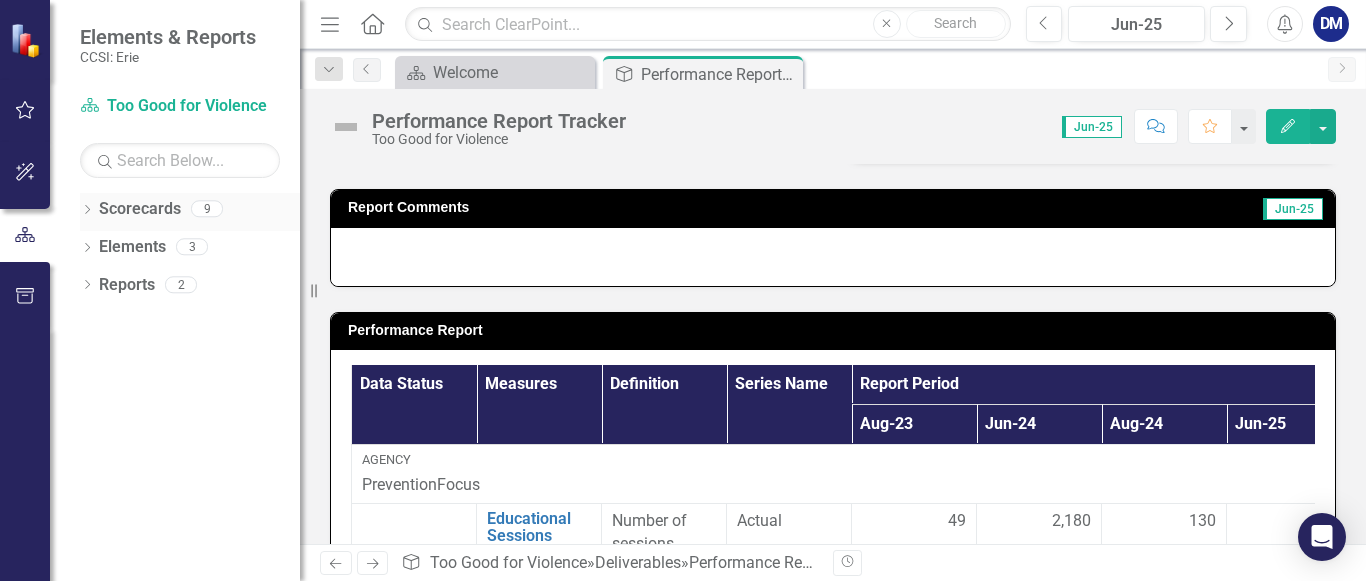 click on "Dropdown" at bounding box center (87, 211) 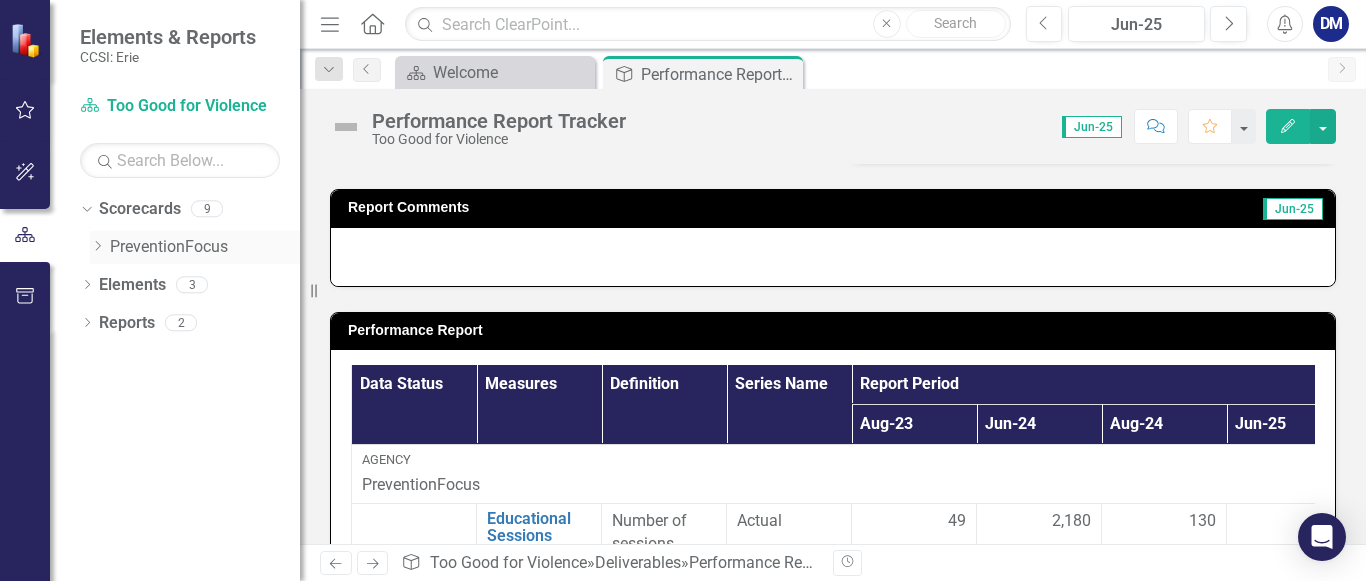 click on "Dropdown" at bounding box center (97, 246) 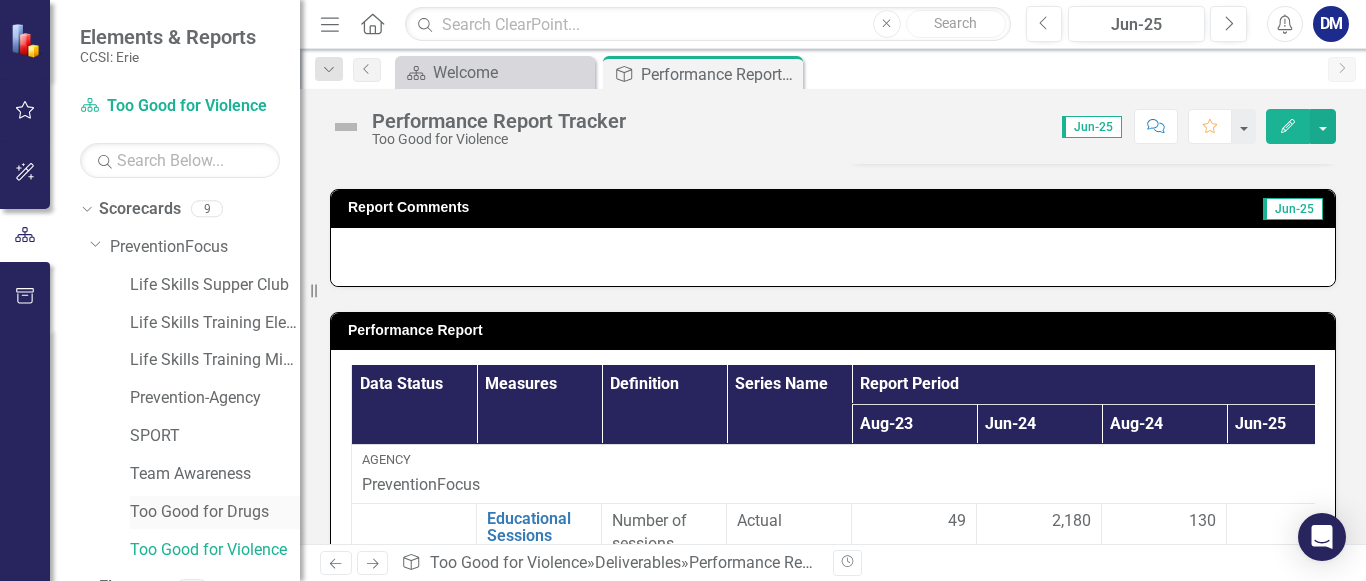 click on "Too Good for Drugs" at bounding box center [215, 512] 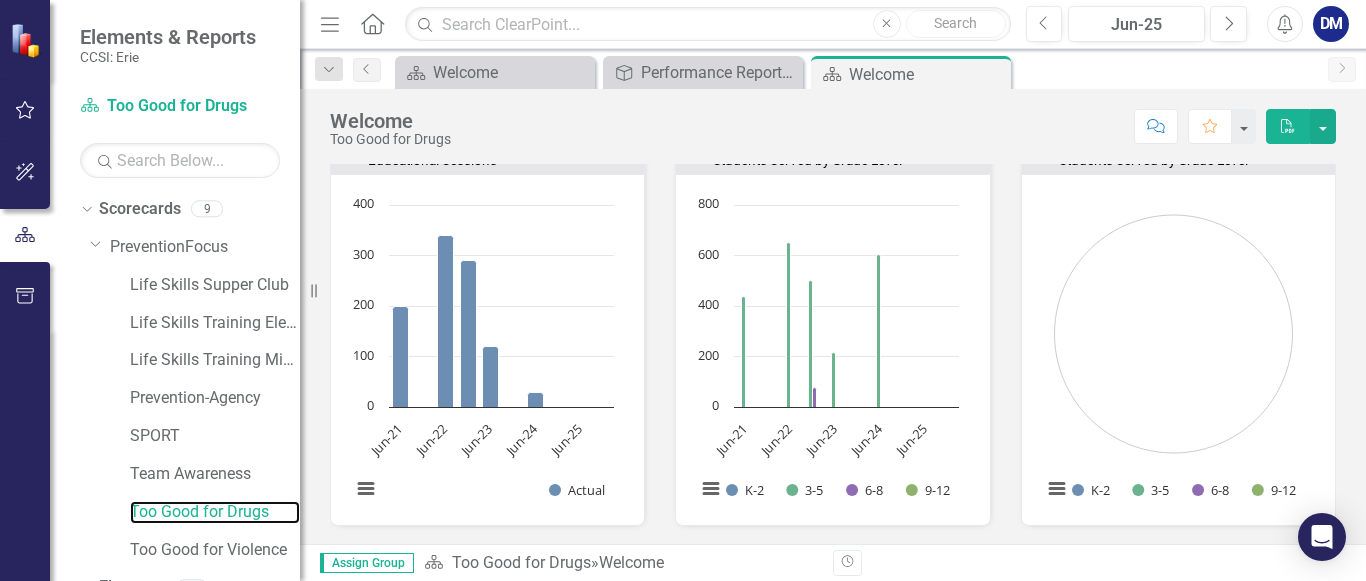 scroll, scrollTop: 962, scrollLeft: 0, axis: vertical 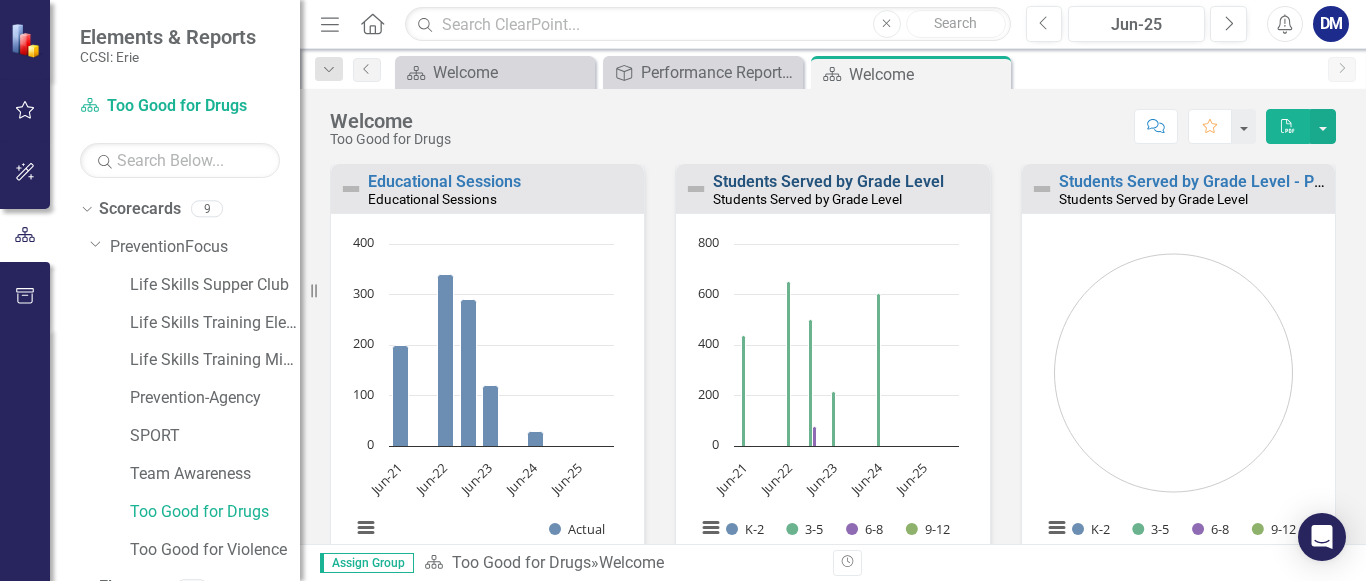 click on "Students Served by Grade Level" at bounding box center [828, 181] 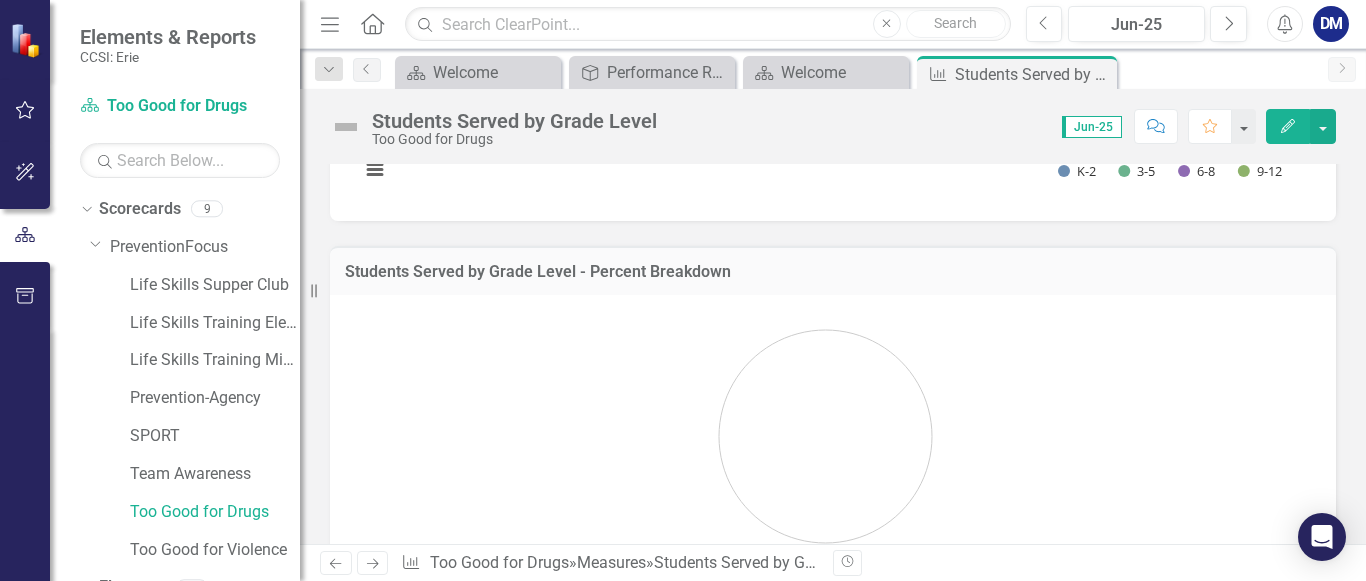 scroll, scrollTop: 412, scrollLeft: 0, axis: vertical 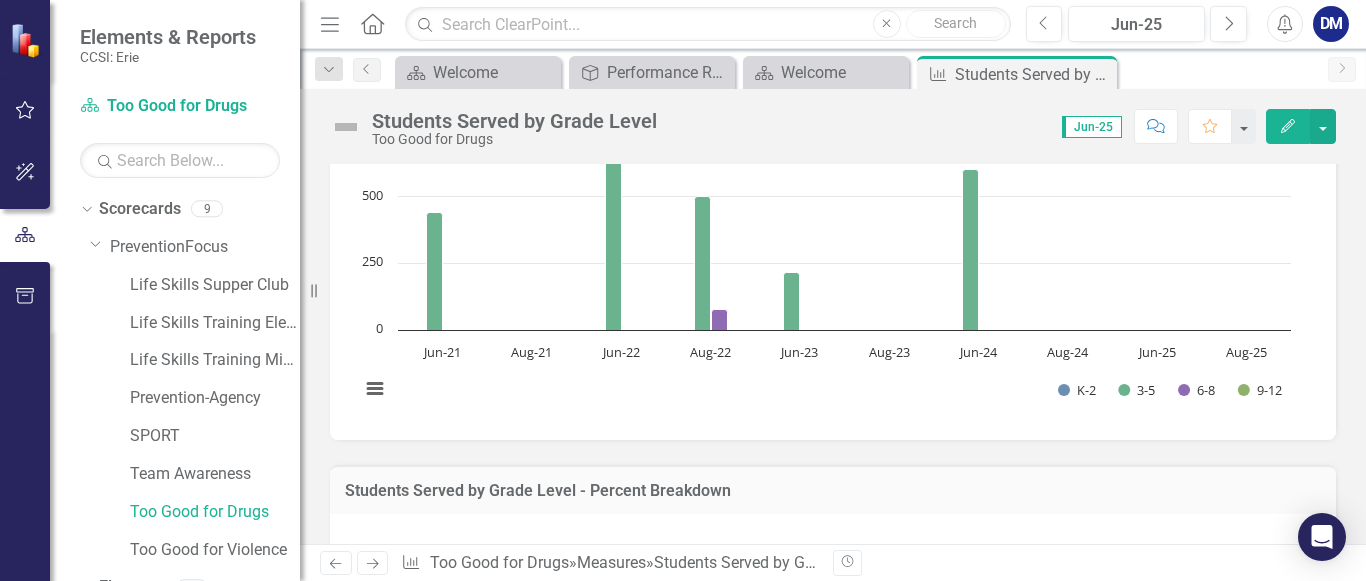 click at bounding box center [825, 270] 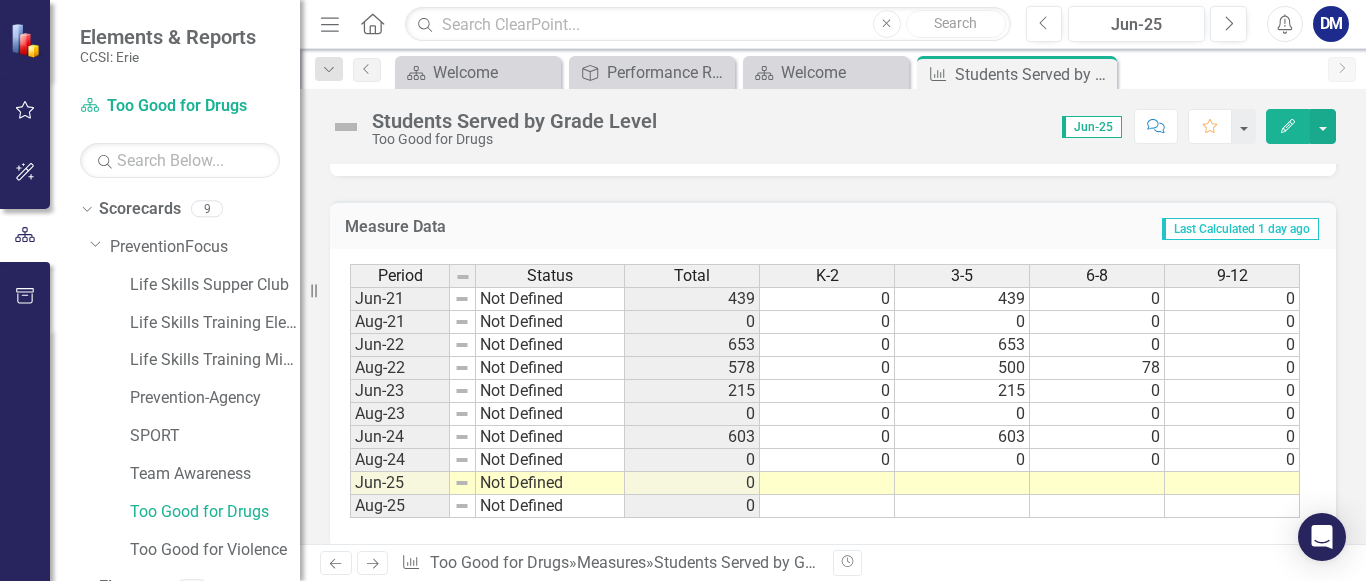 scroll, scrollTop: 936, scrollLeft: 0, axis: vertical 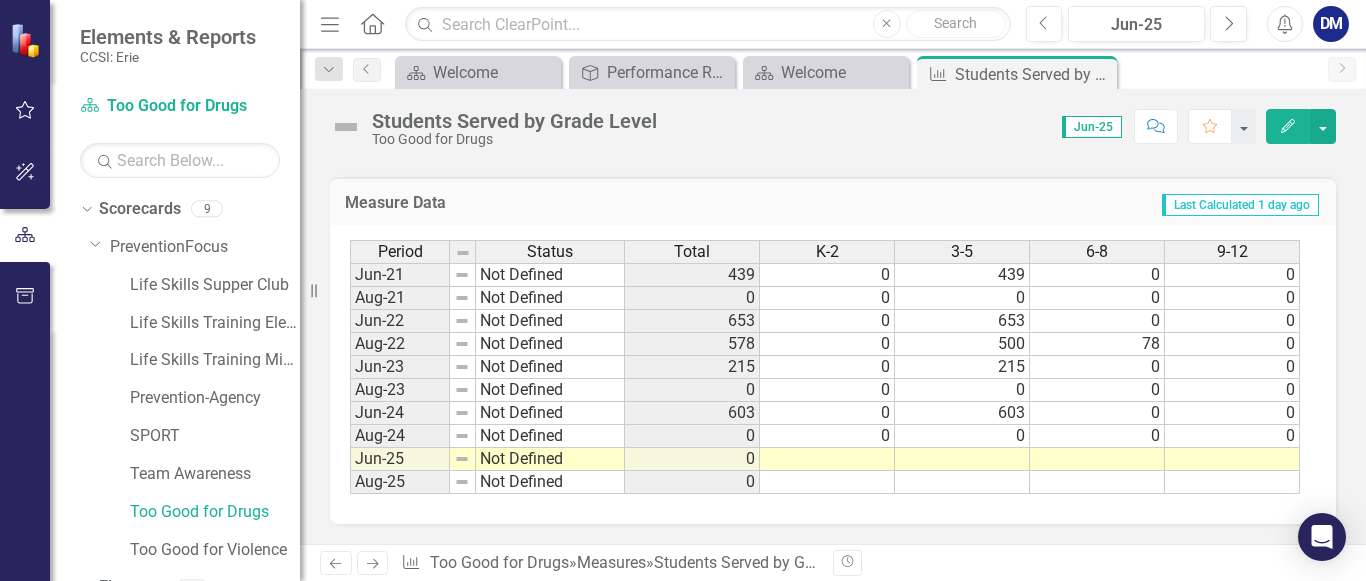 click at bounding box center [1097, 459] 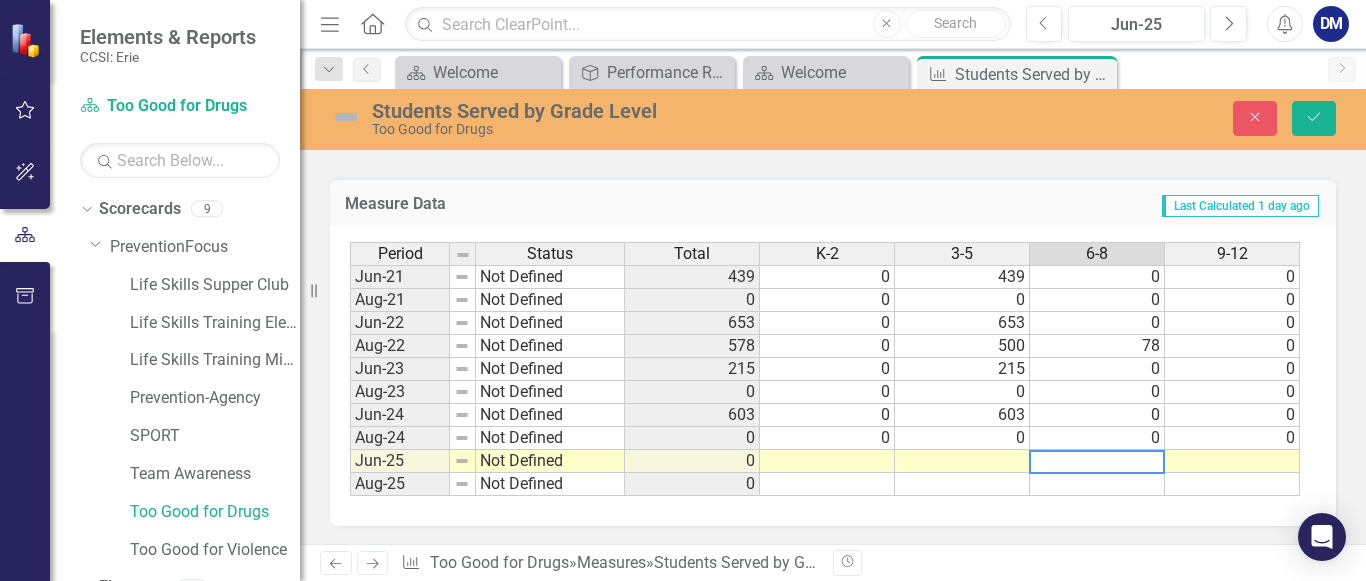 click at bounding box center [1097, 462] 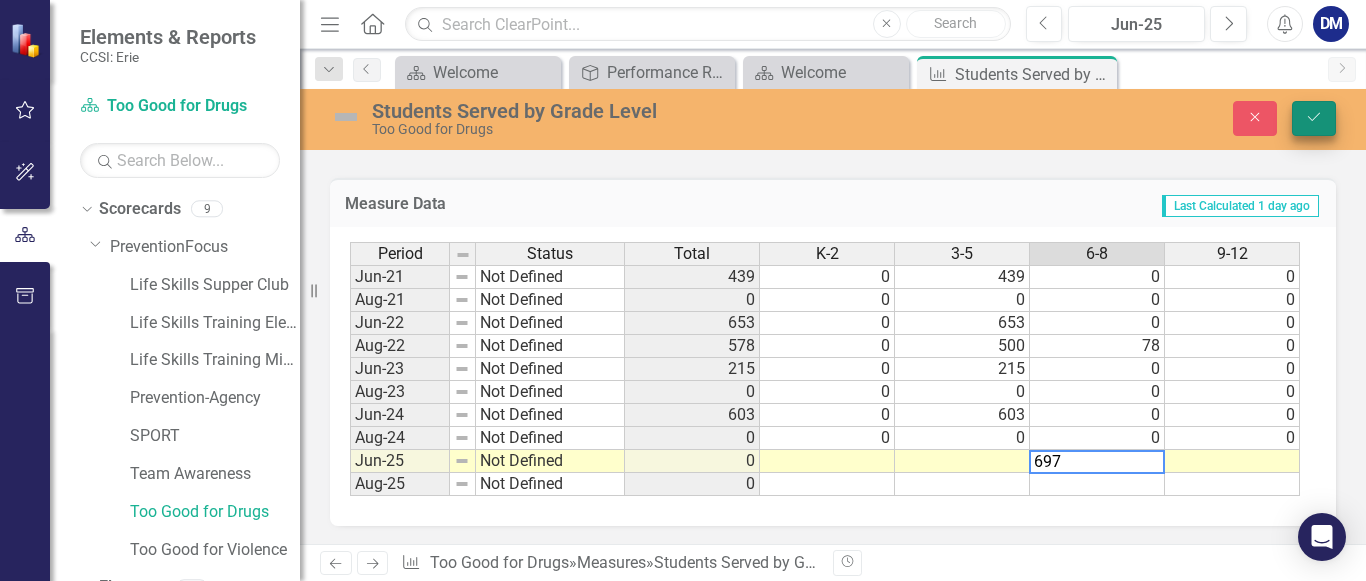 type on "697" 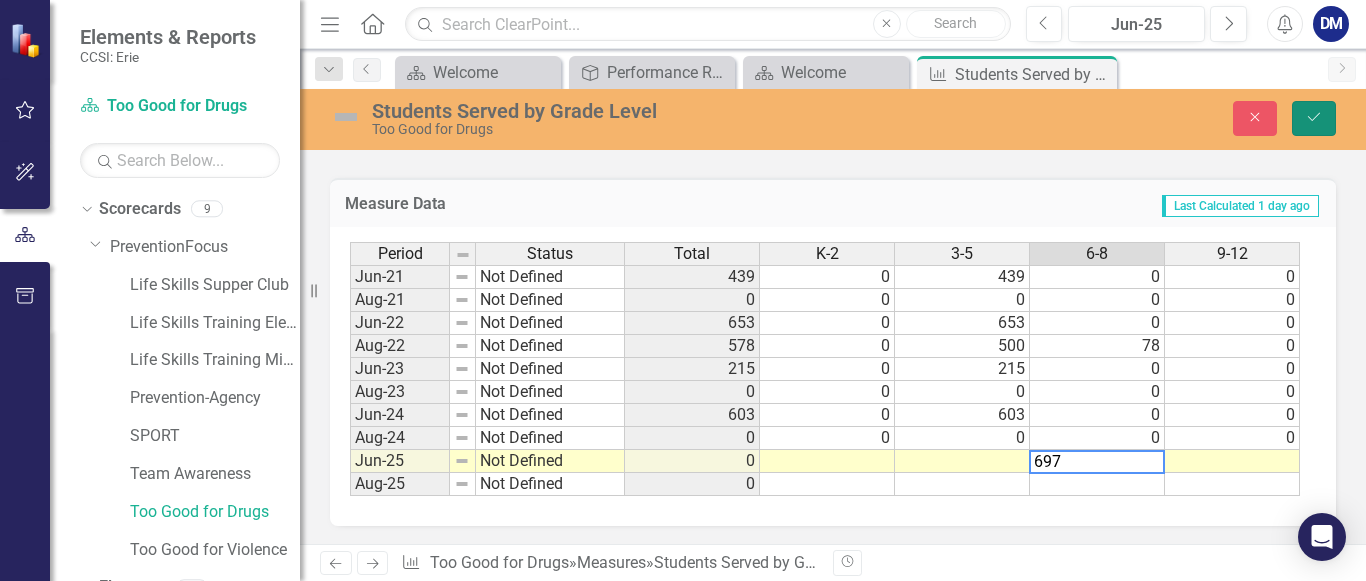 click on "Save" at bounding box center [1314, 118] 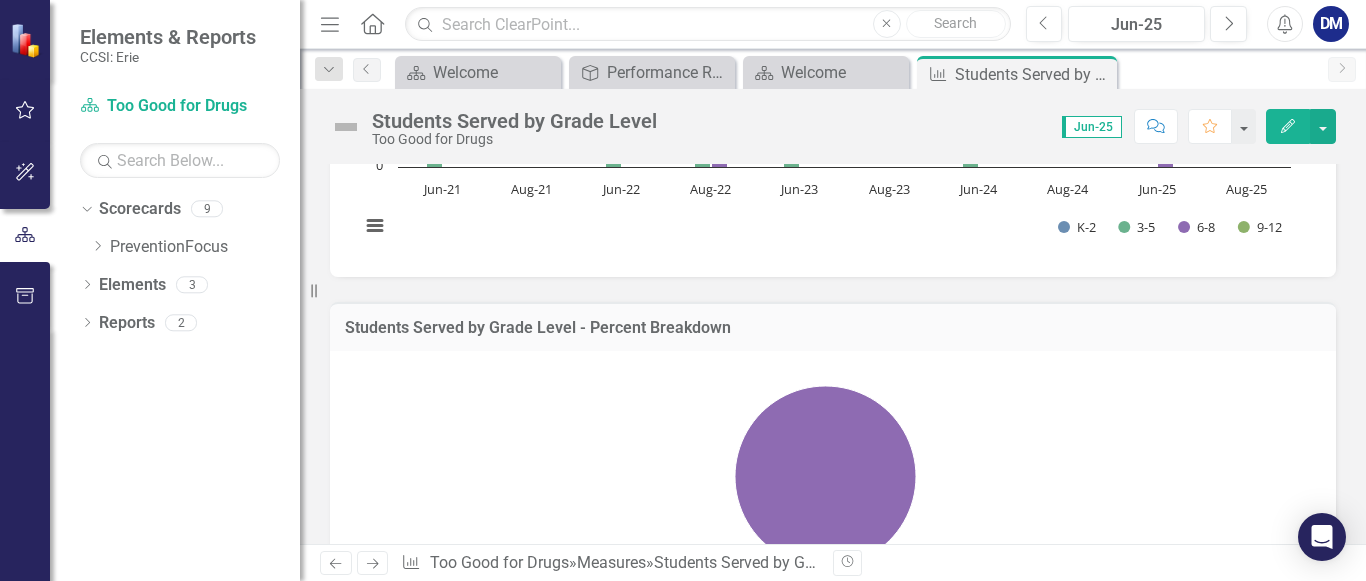 scroll, scrollTop: 600, scrollLeft: 0, axis: vertical 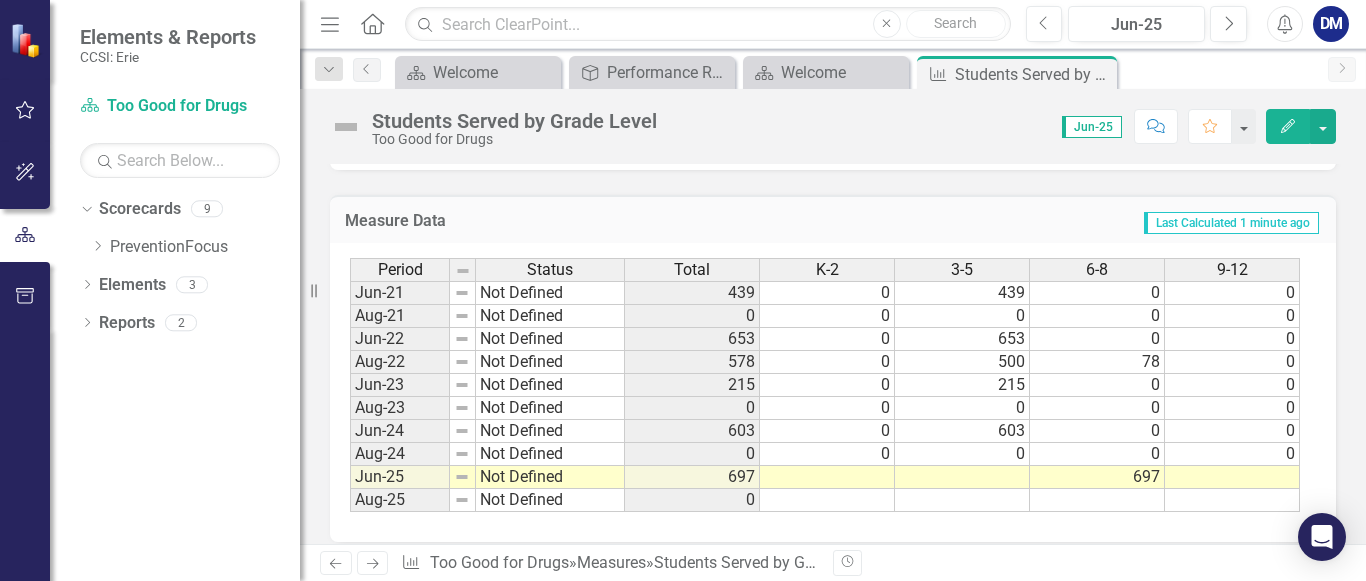 click on "697" at bounding box center (1097, 477) 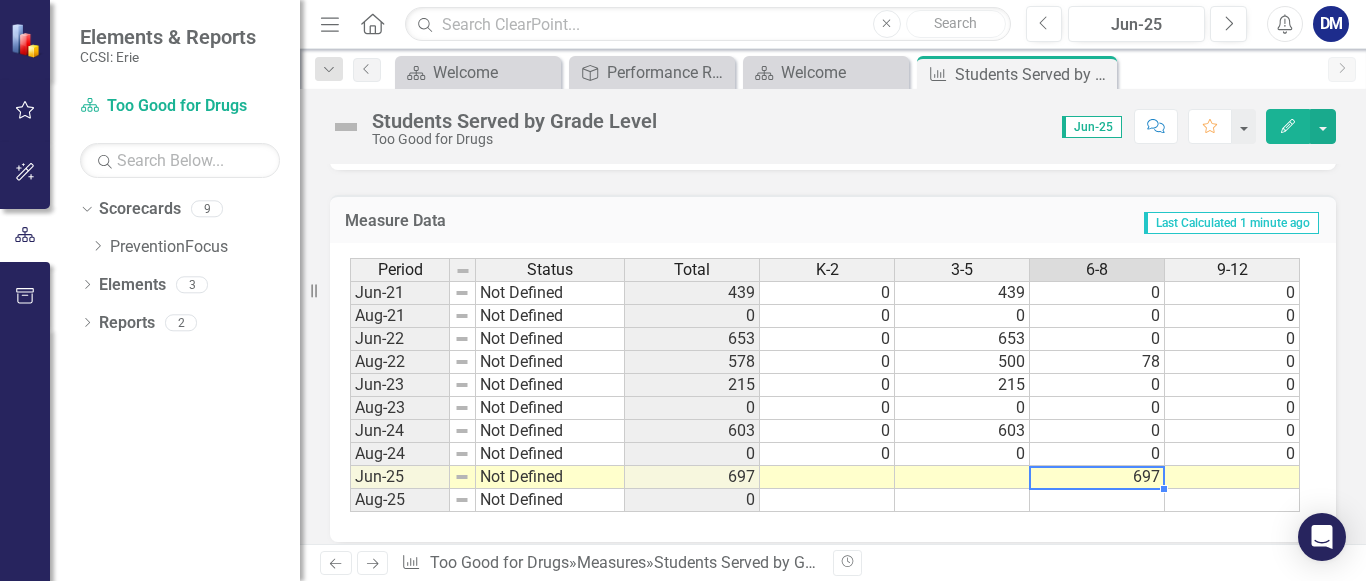 click on "697" at bounding box center (1097, 477) 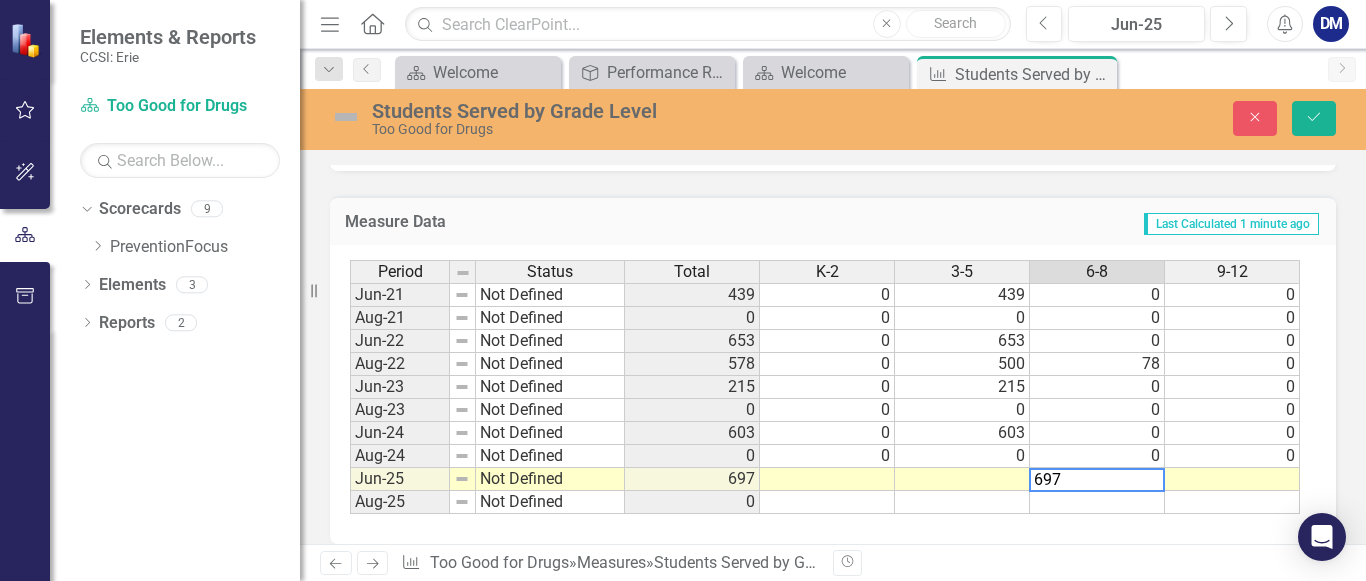 drag, startPoint x: 1134, startPoint y: 475, endPoint x: 965, endPoint y: 480, distance: 169.07394 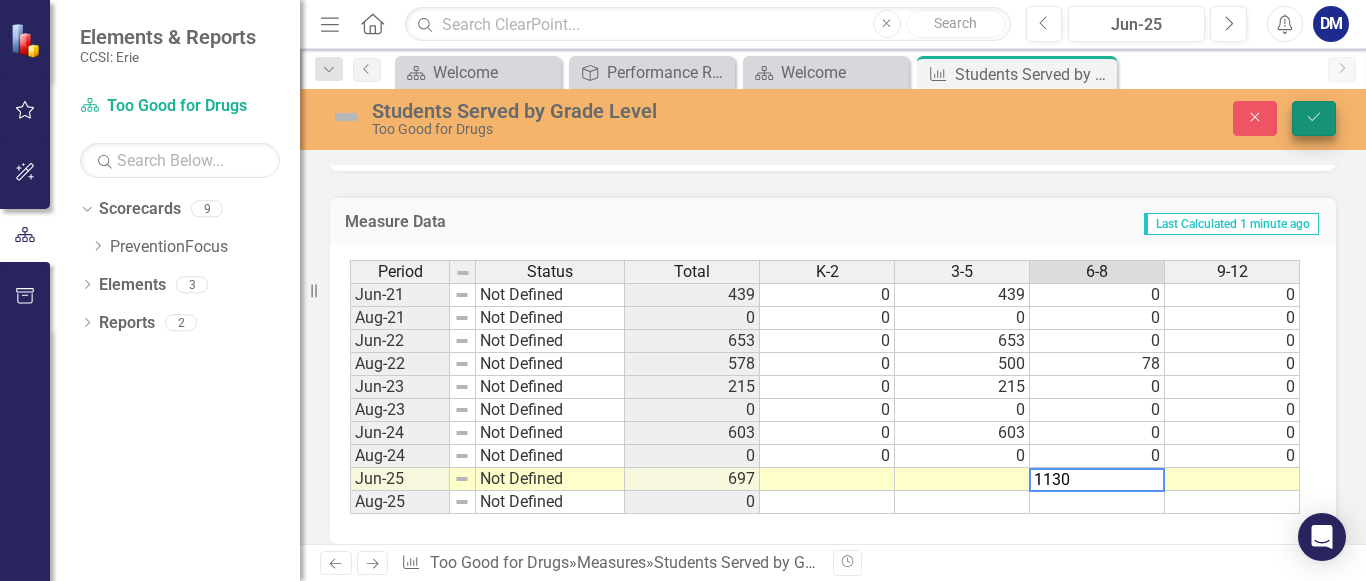 type on "1130" 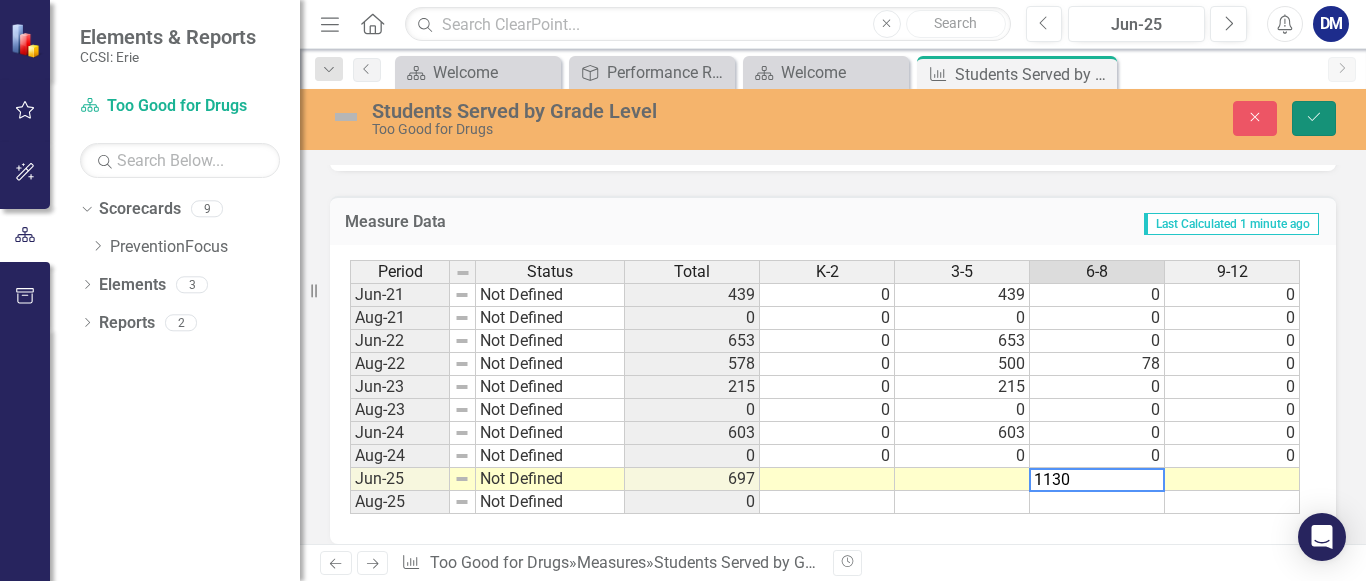 click on "Save" at bounding box center [1314, 118] 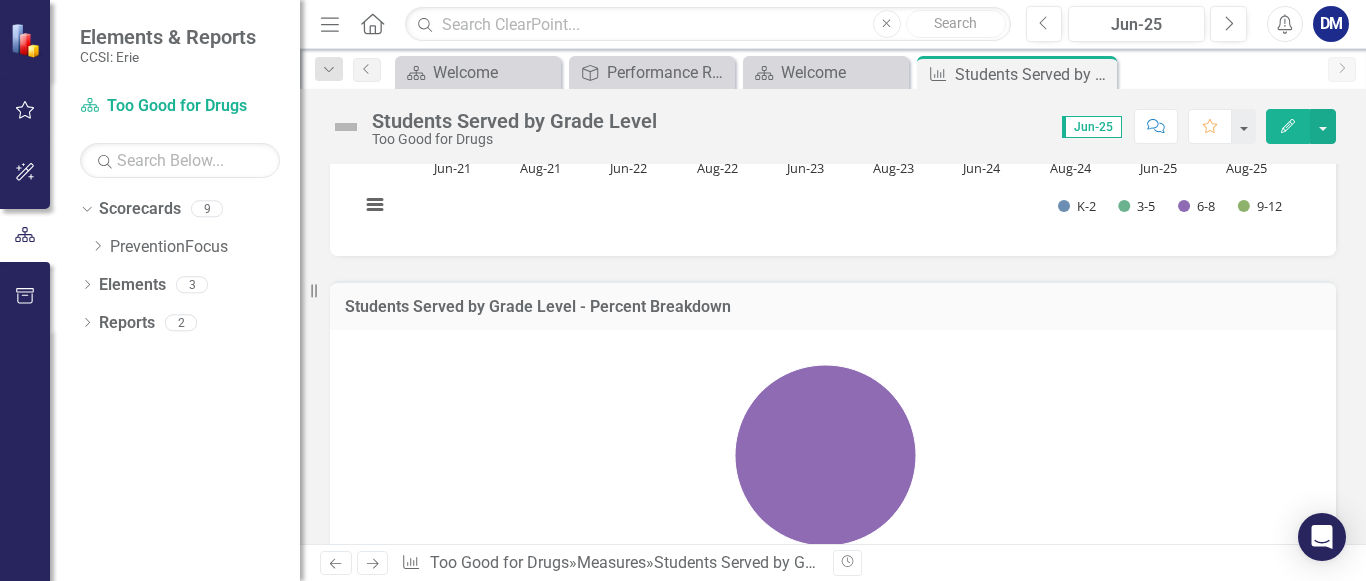 scroll, scrollTop: 592, scrollLeft: 0, axis: vertical 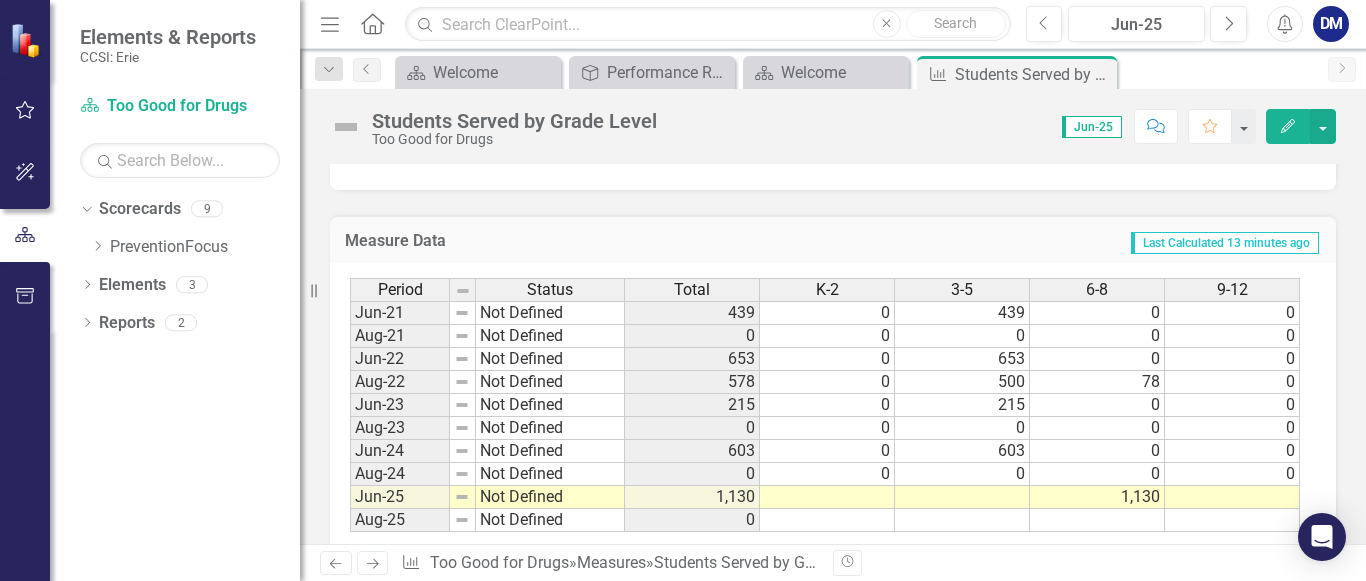click at bounding box center (25, 454) 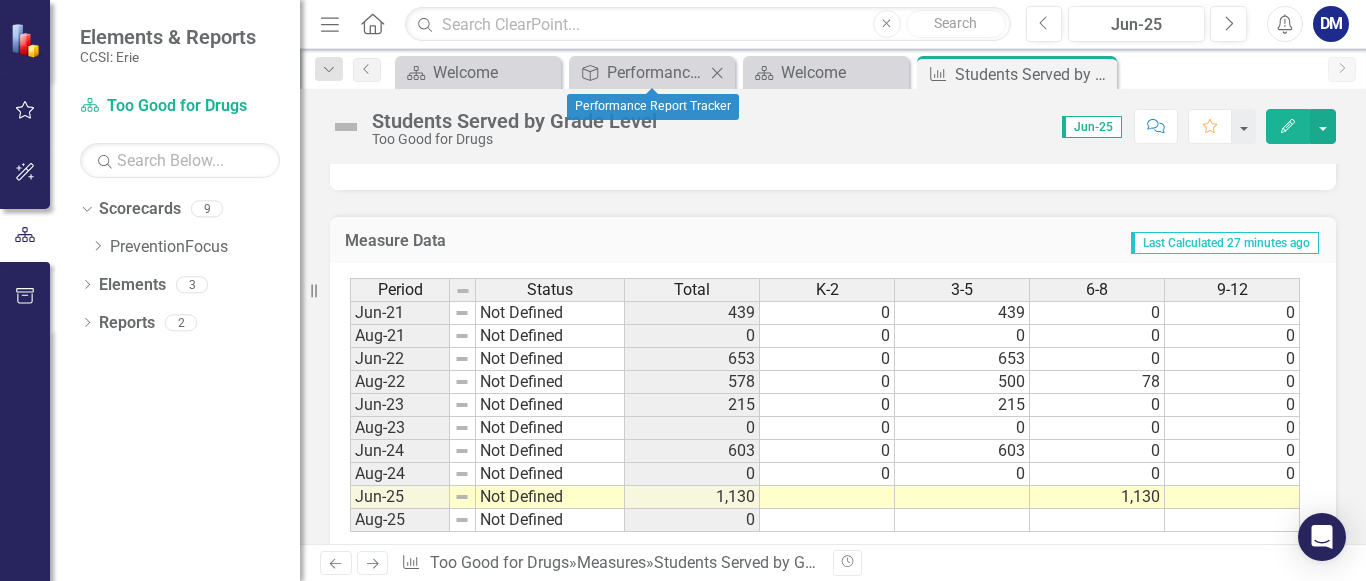 click on "Close" at bounding box center (717, 72) 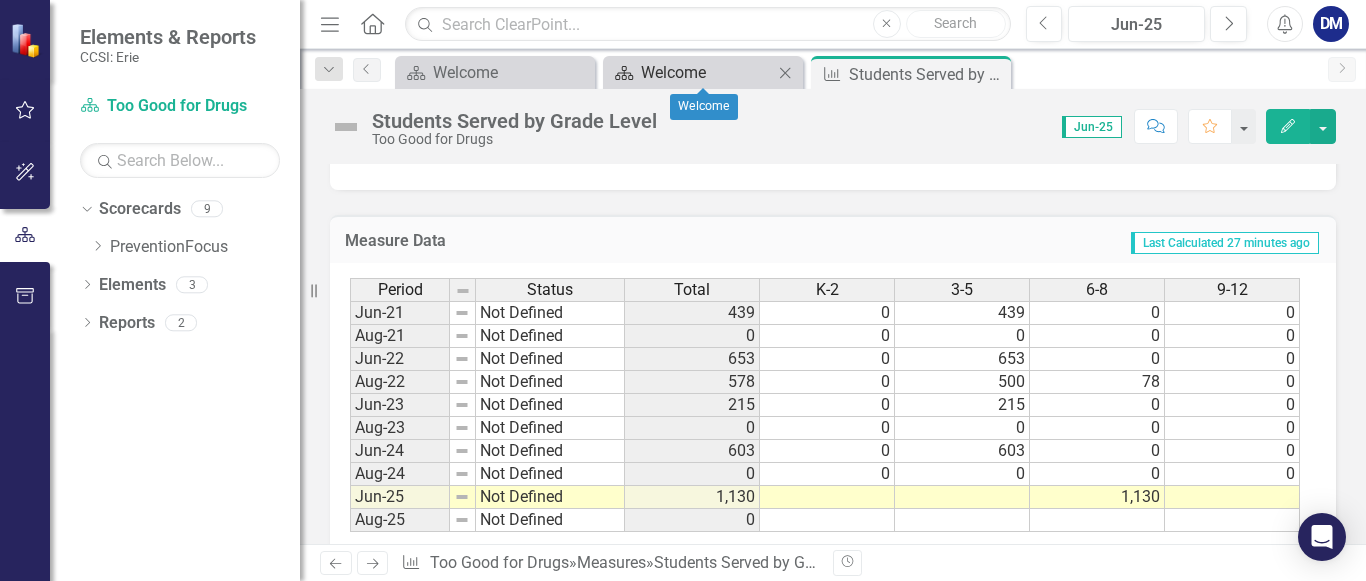 click on "Welcome" at bounding box center (707, 72) 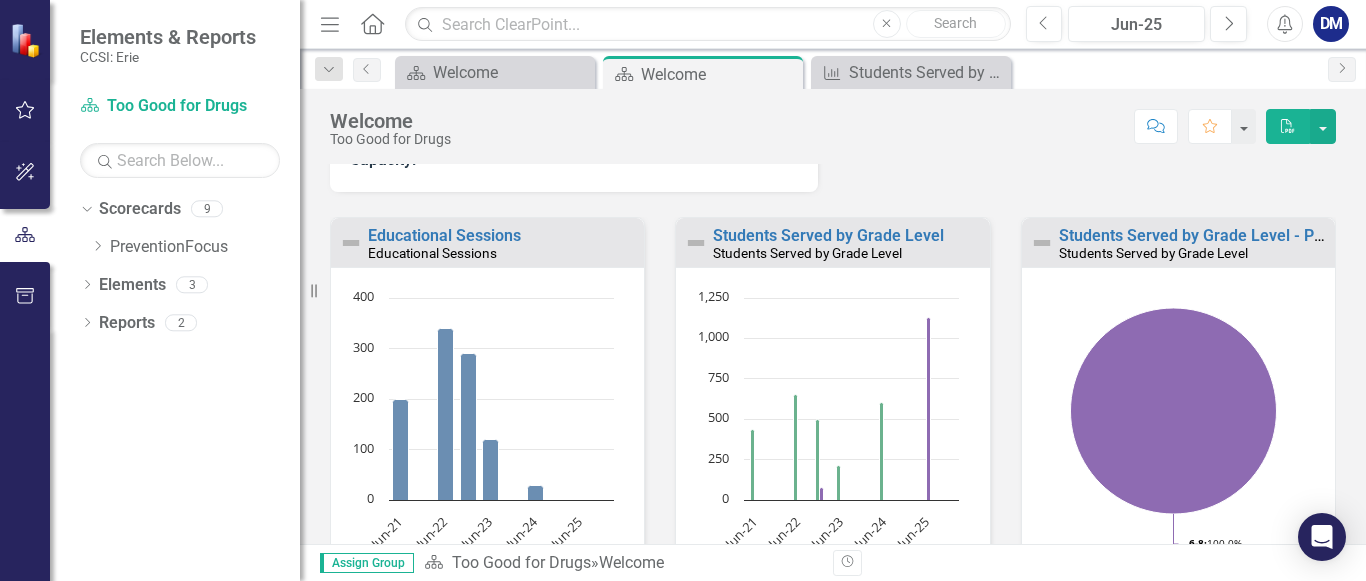 scroll, scrollTop: 920, scrollLeft: 0, axis: vertical 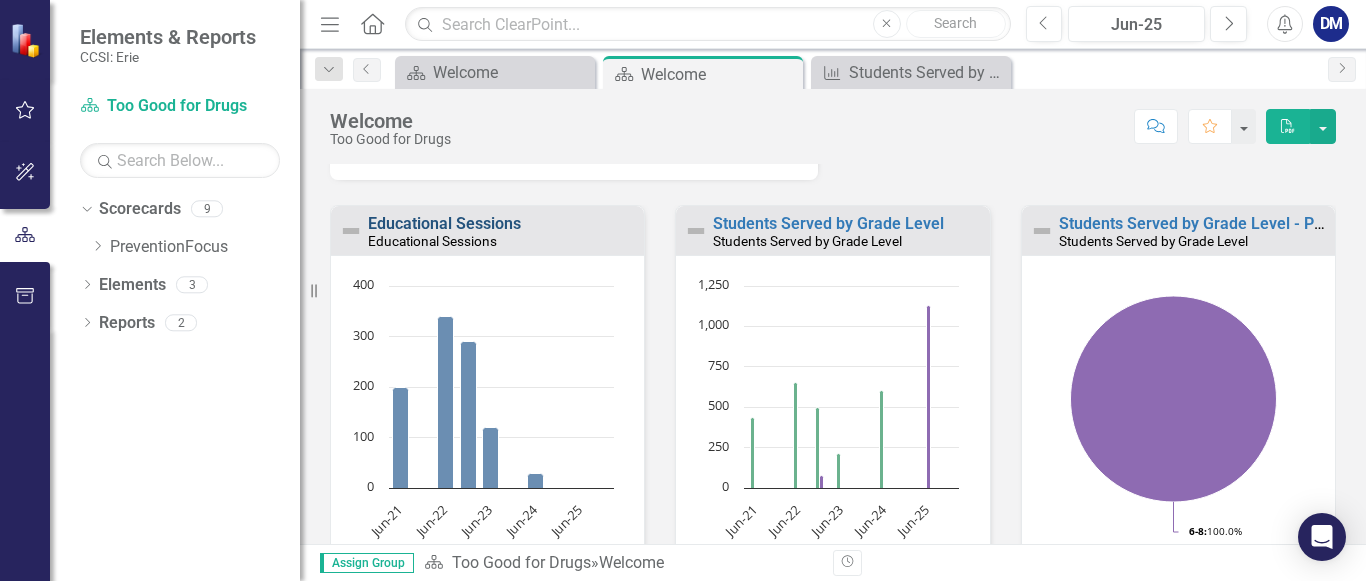 click on "Educational Sessions" at bounding box center [444, 223] 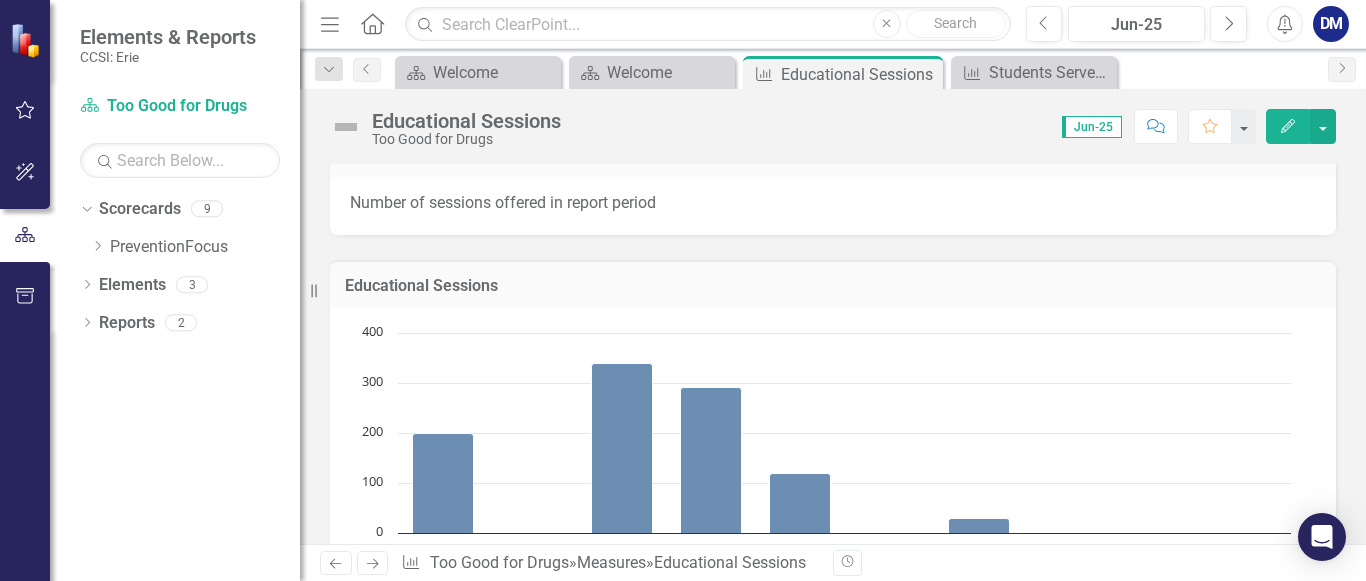 scroll, scrollTop: 528, scrollLeft: 0, axis: vertical 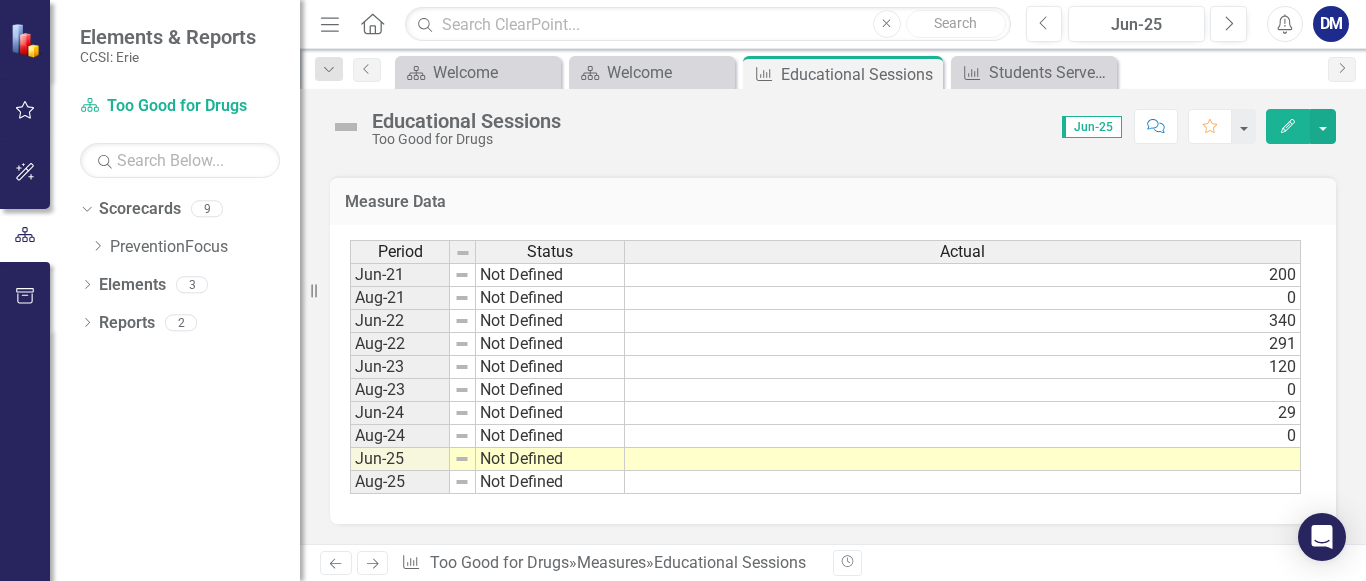 click at bounding box center (963, 459) 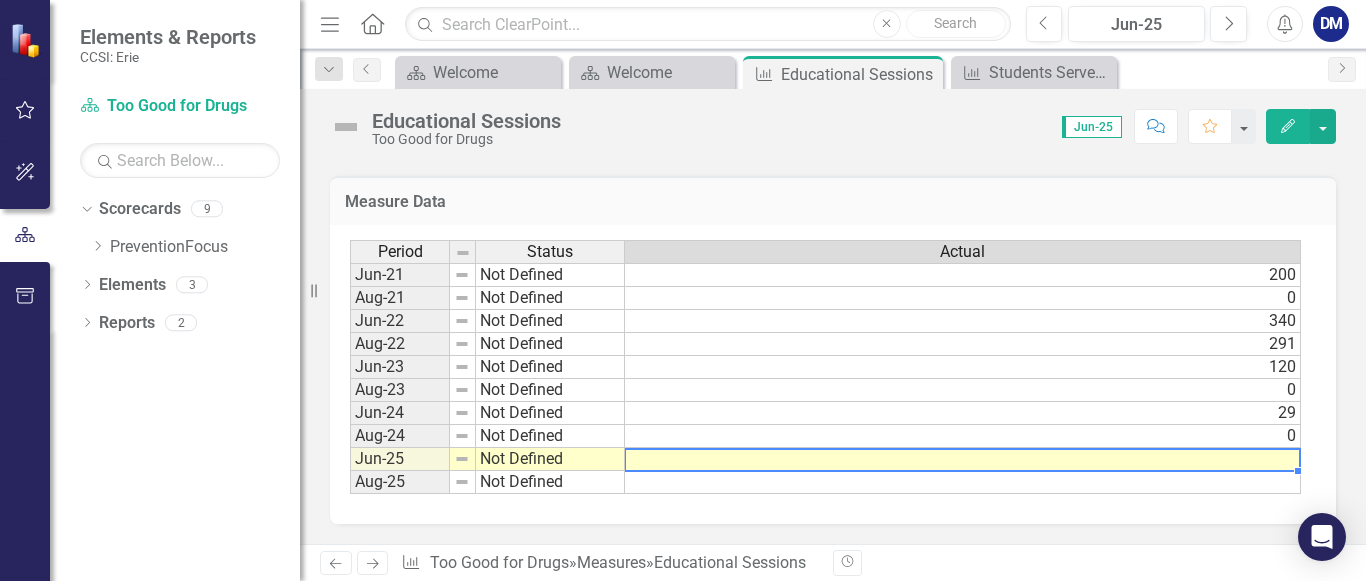 click at bounding box center (963, 459) 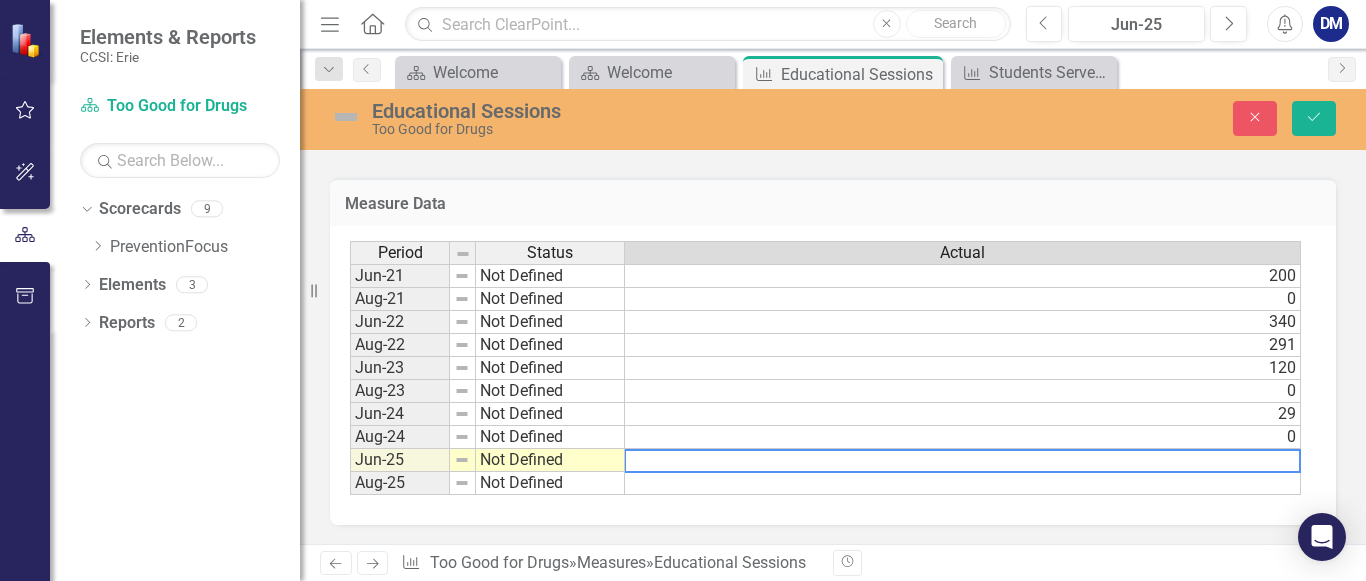 click at bounding box center (962, 461) 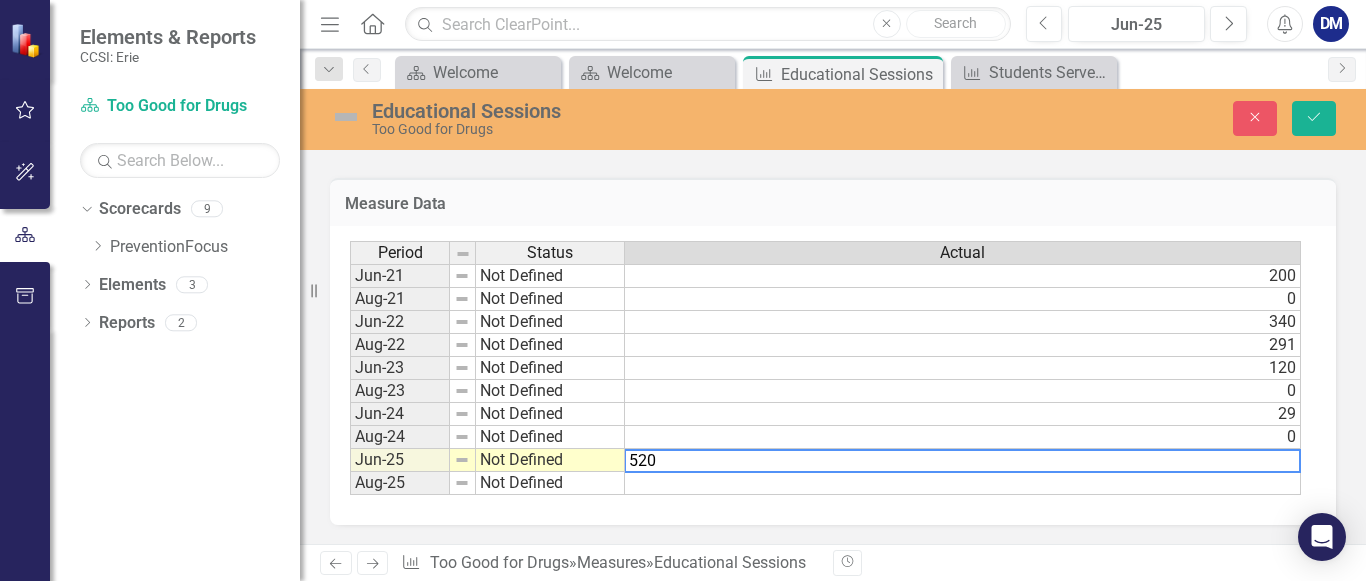 type on "520" 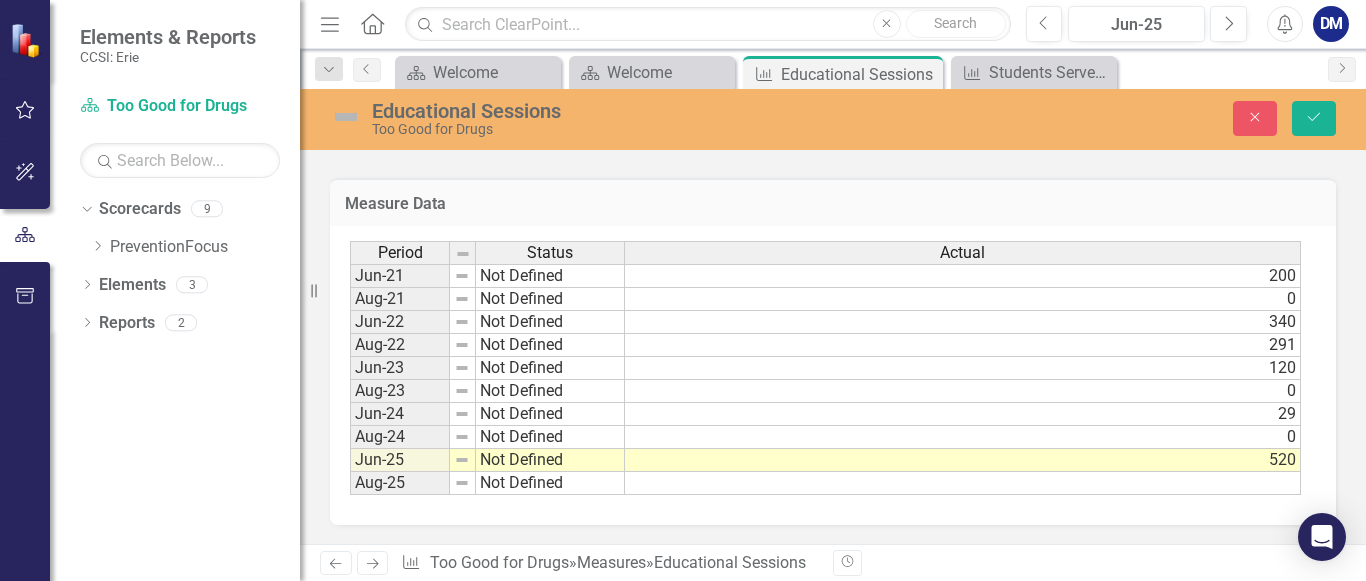 click at bounding box center [25, 454] 